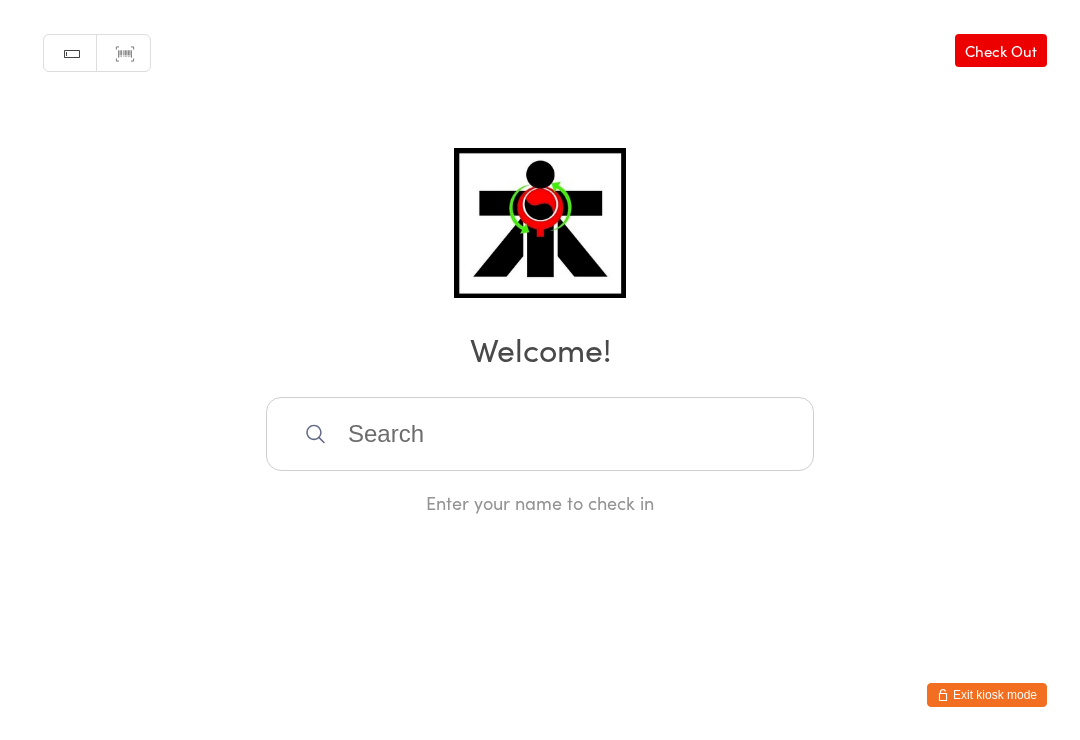 scroll, scrollTop: 397, scrollLeft: 0, axis: vertical 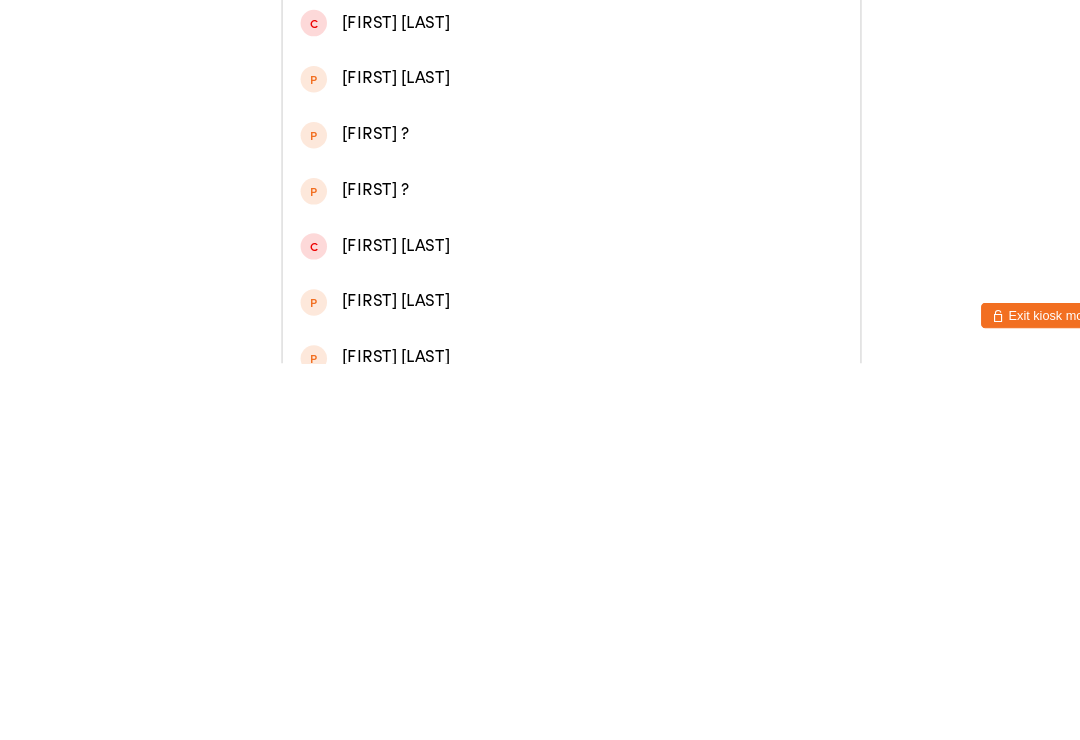 type on "[FIRST]" 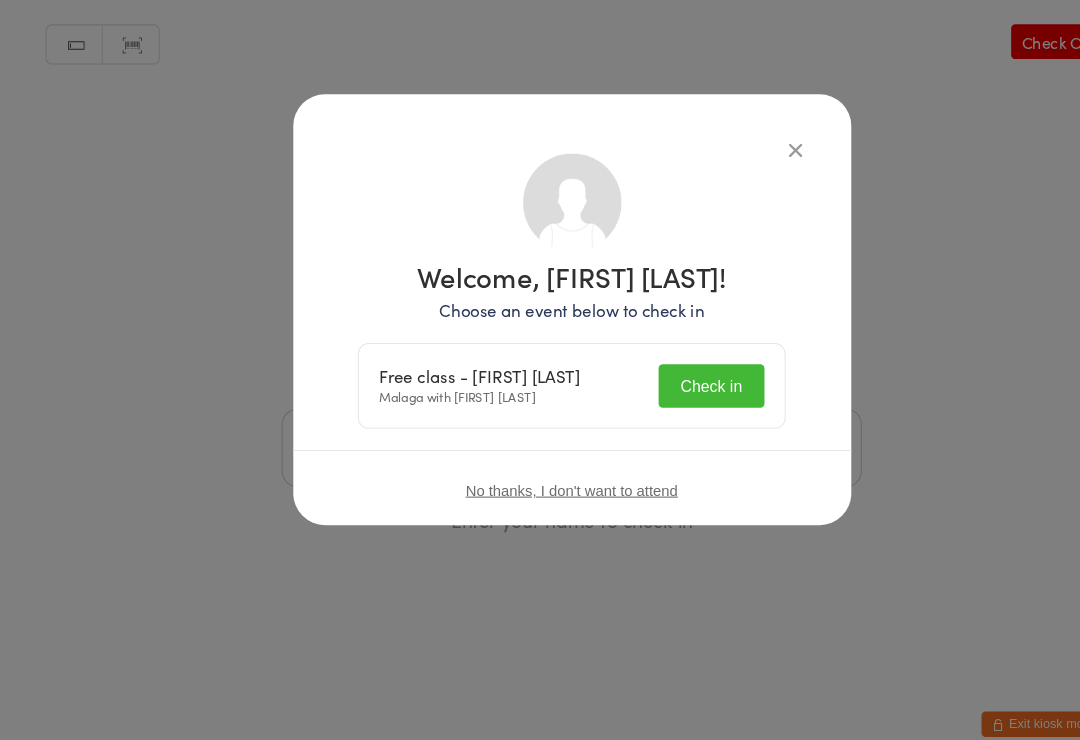 click on "Check in" at bounding box center [672, 375] 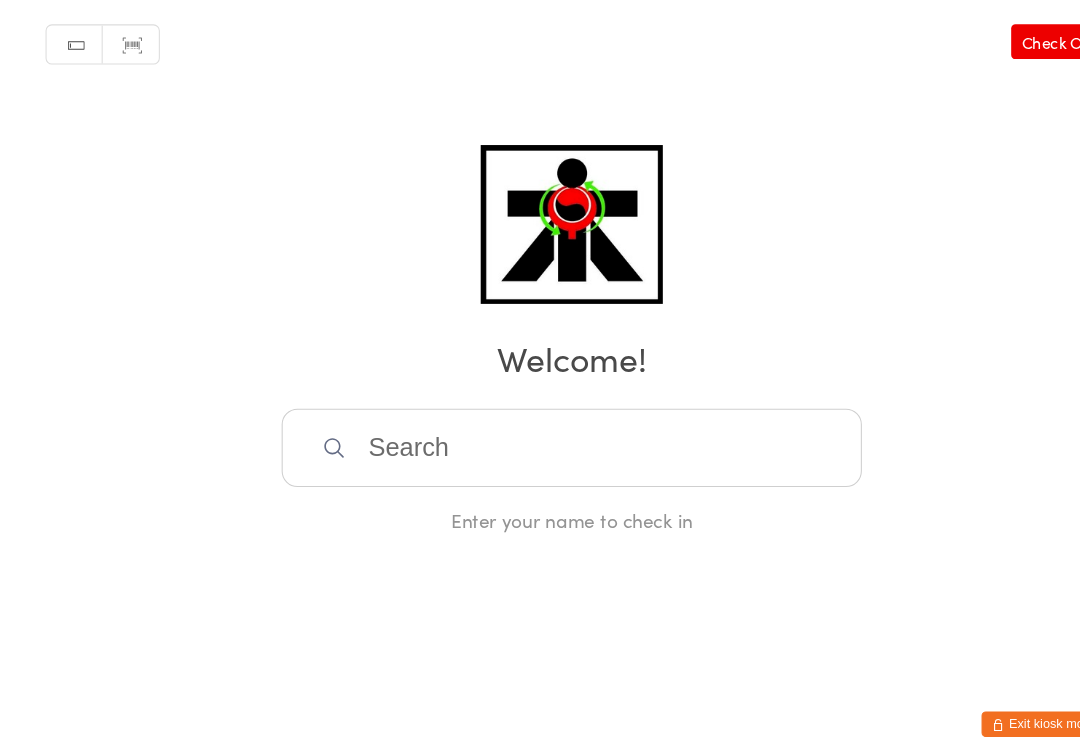 click at bounding box center [540, 434] 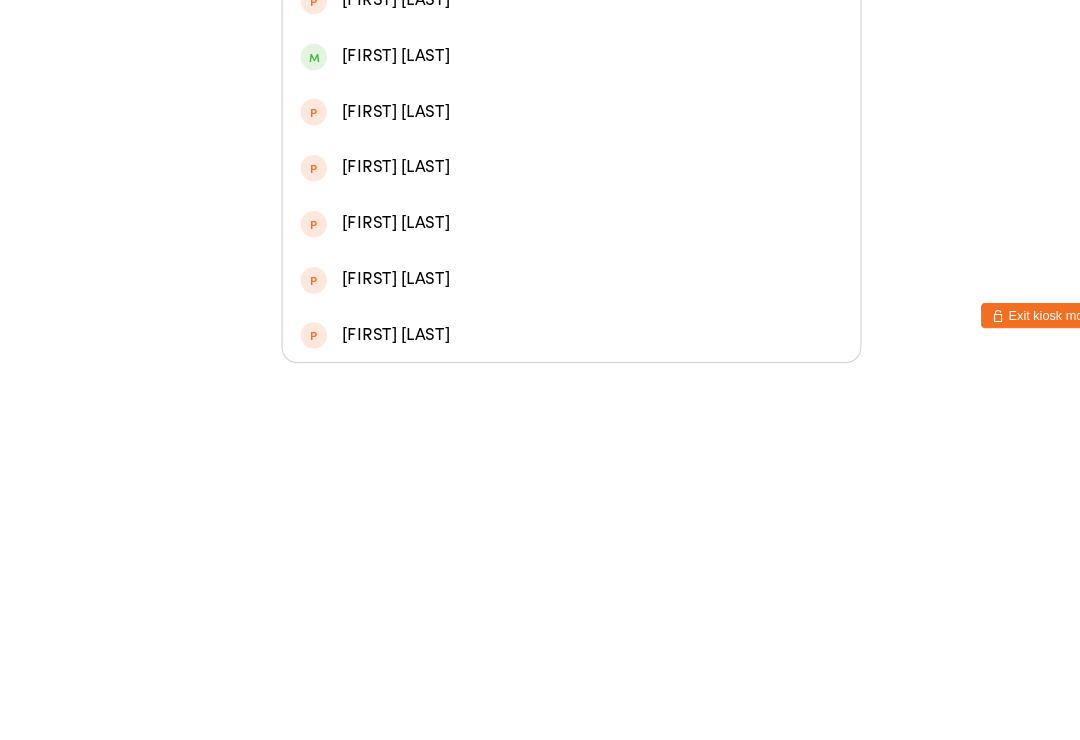 type on "[LAST]" 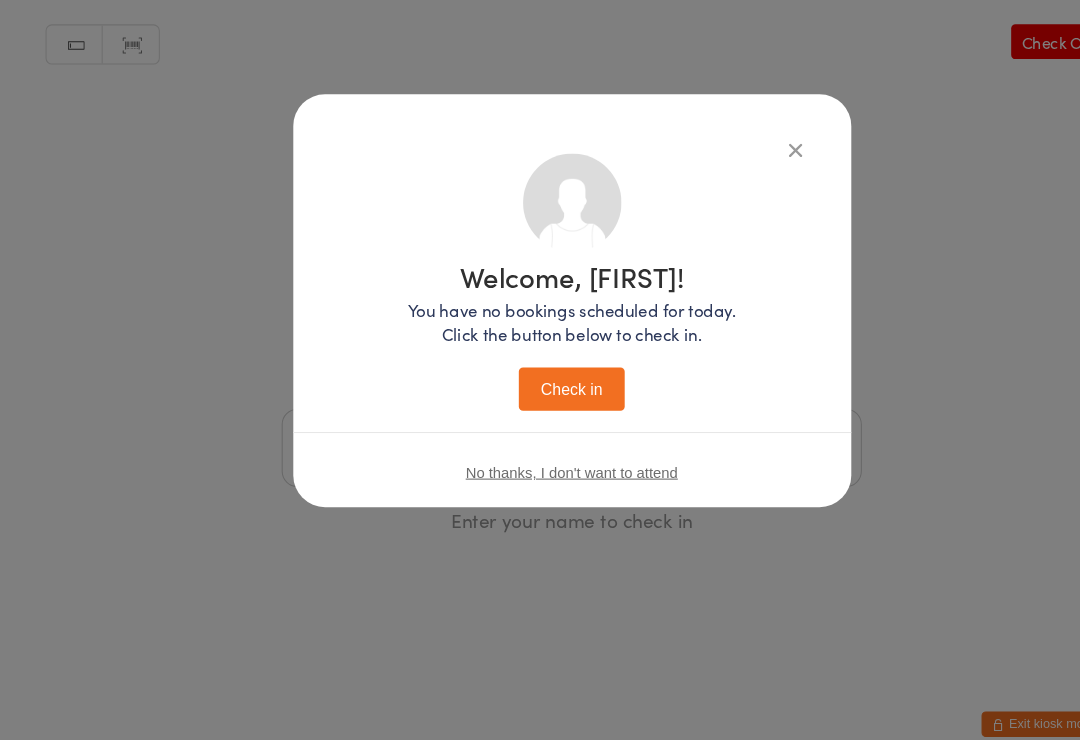 click on "Check in" at bounding box center [540, 378] 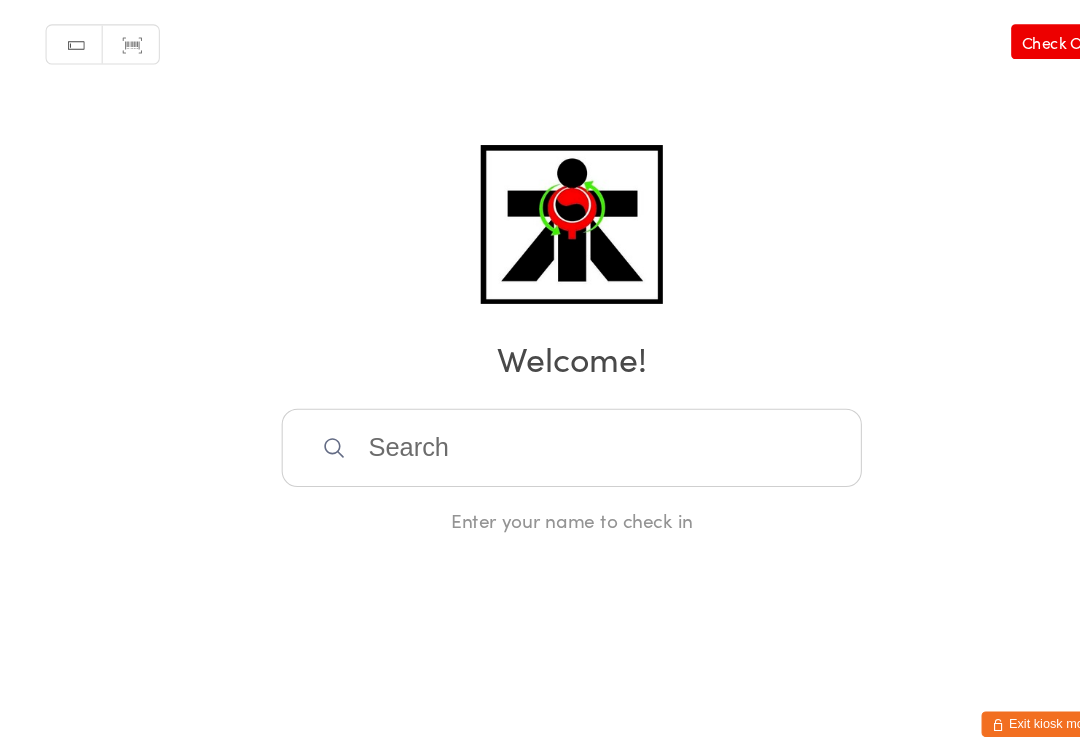 click at bounding box center [540, 434] 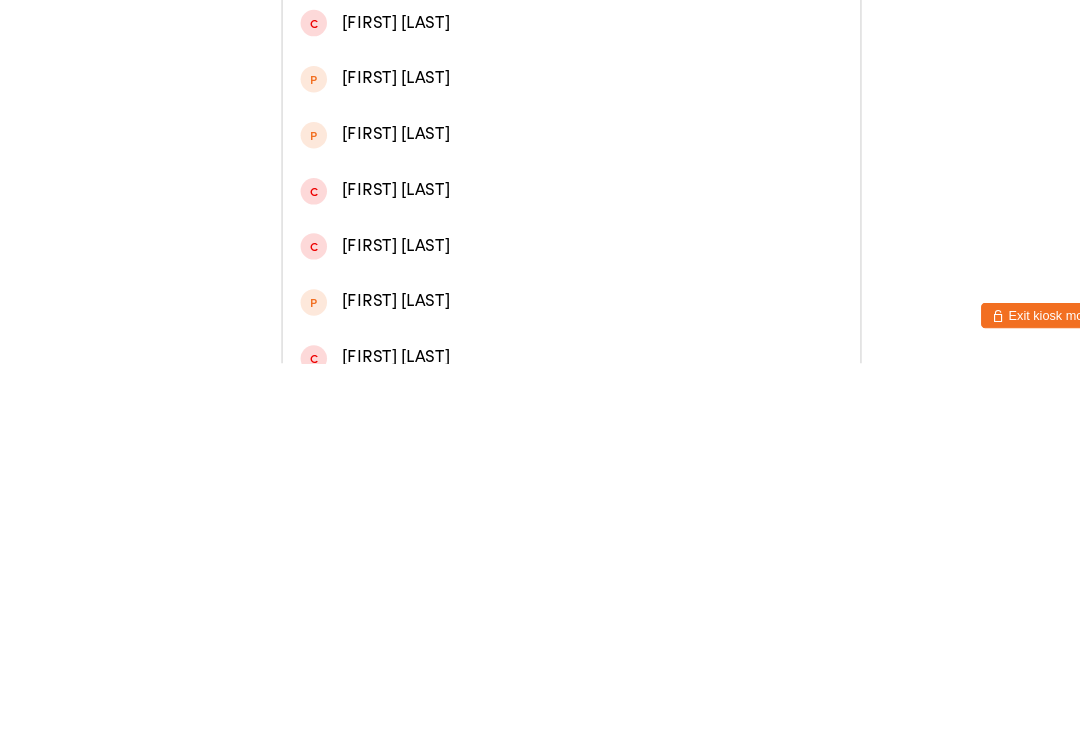 type on "F [LAST]" 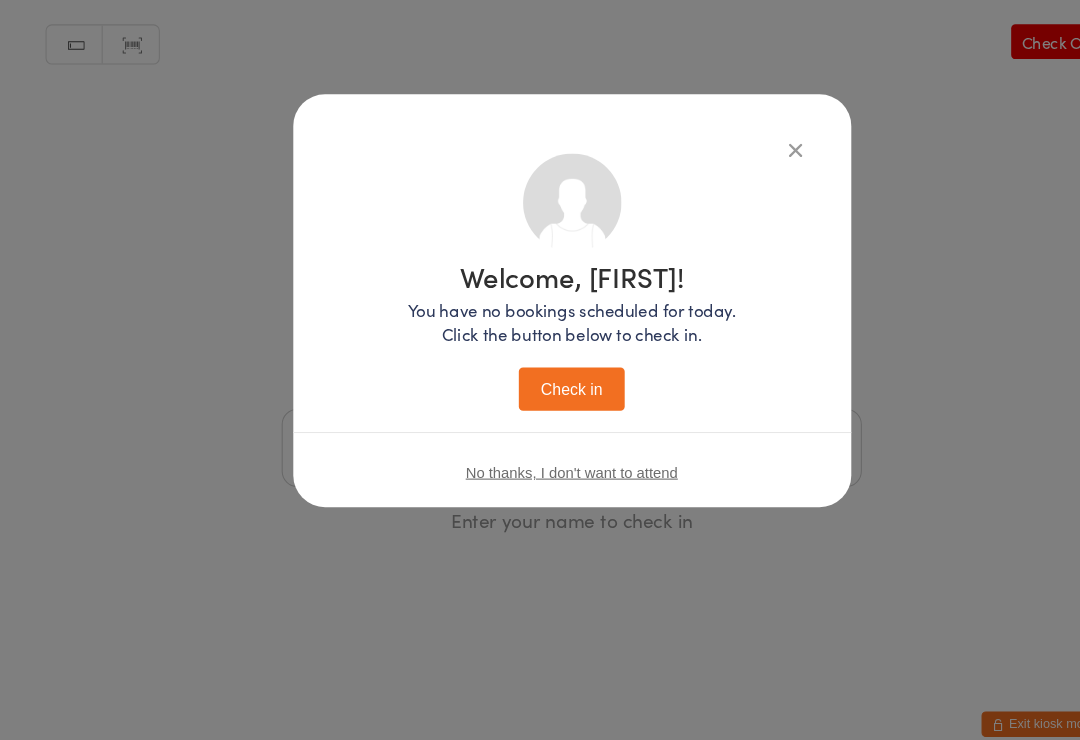 click on "Check in" at bounding box center [540, 378] 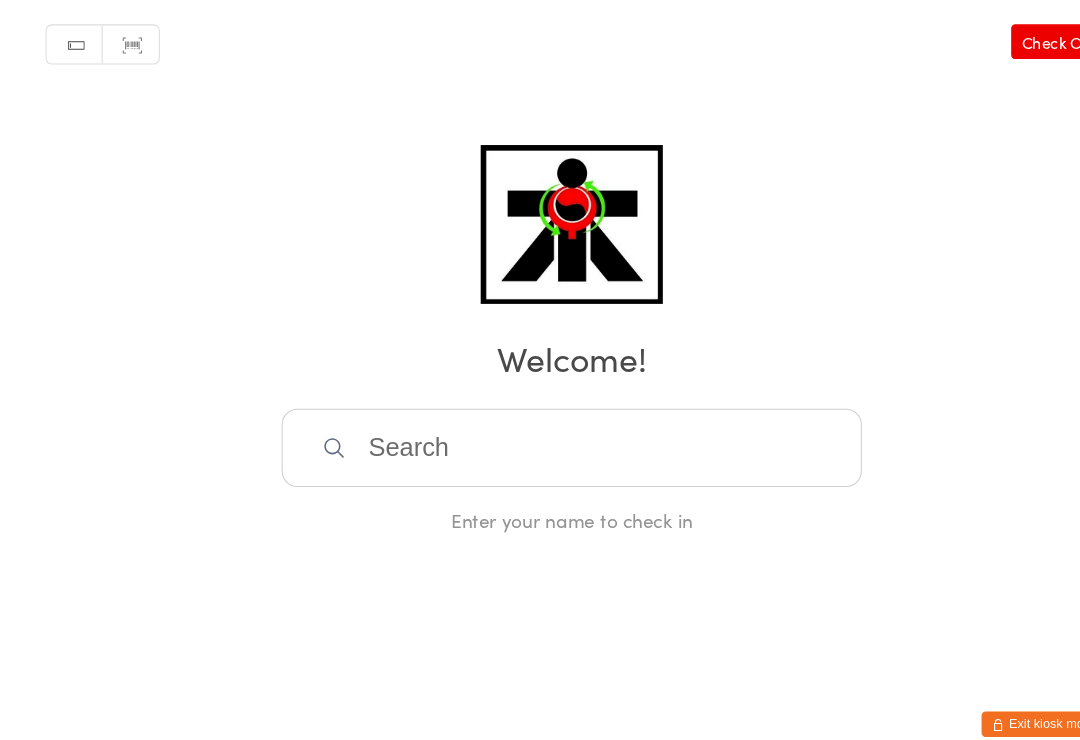 click at bounding box center (540, 434) 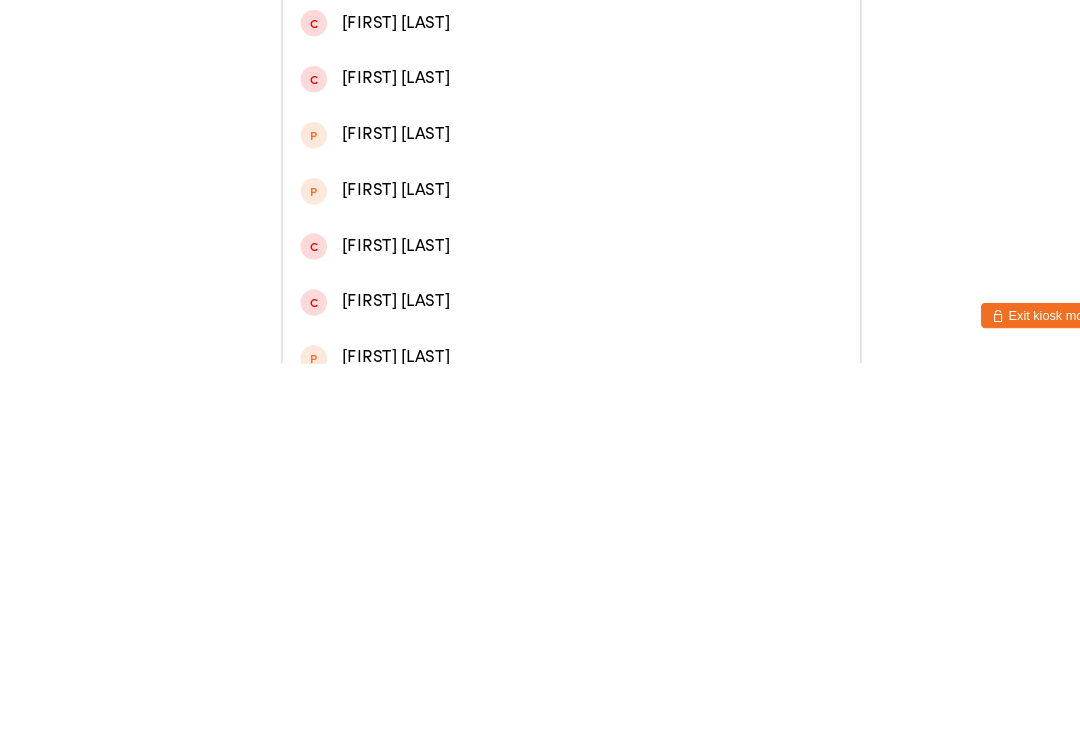 type on "Jayden" 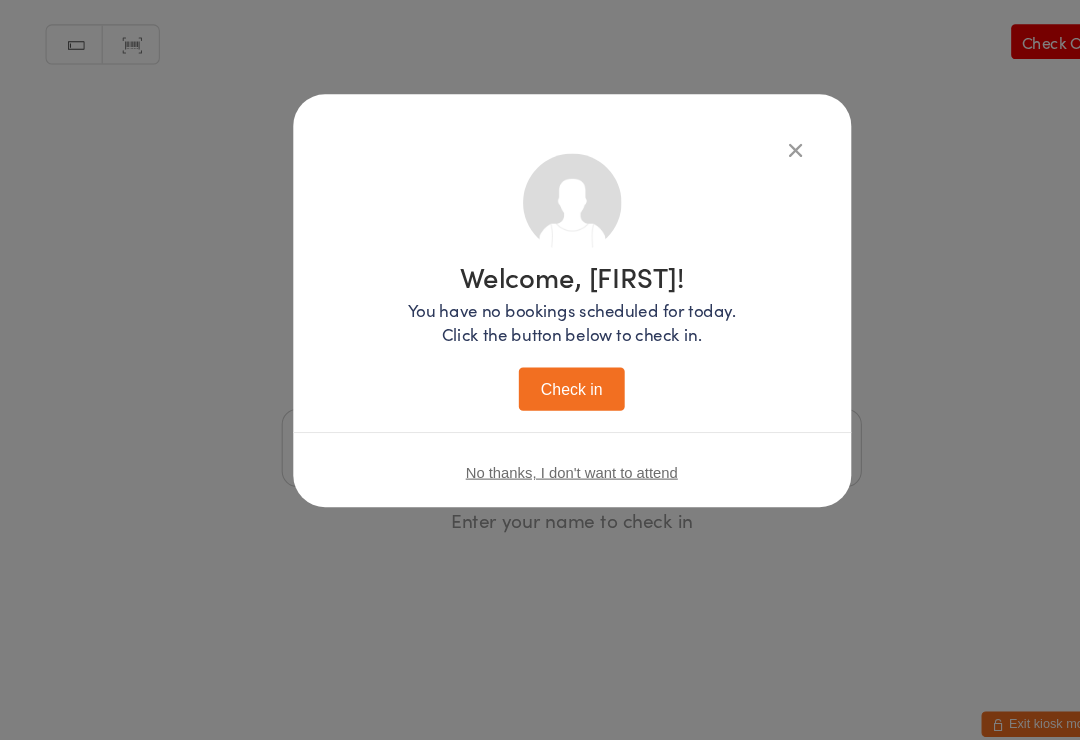 click on "Welcome, [FIRST]! You have no bookings scheduled for today. Click the button below to check in. Check in No thanks, I don't want to attend" at bounding box center (540, 325) 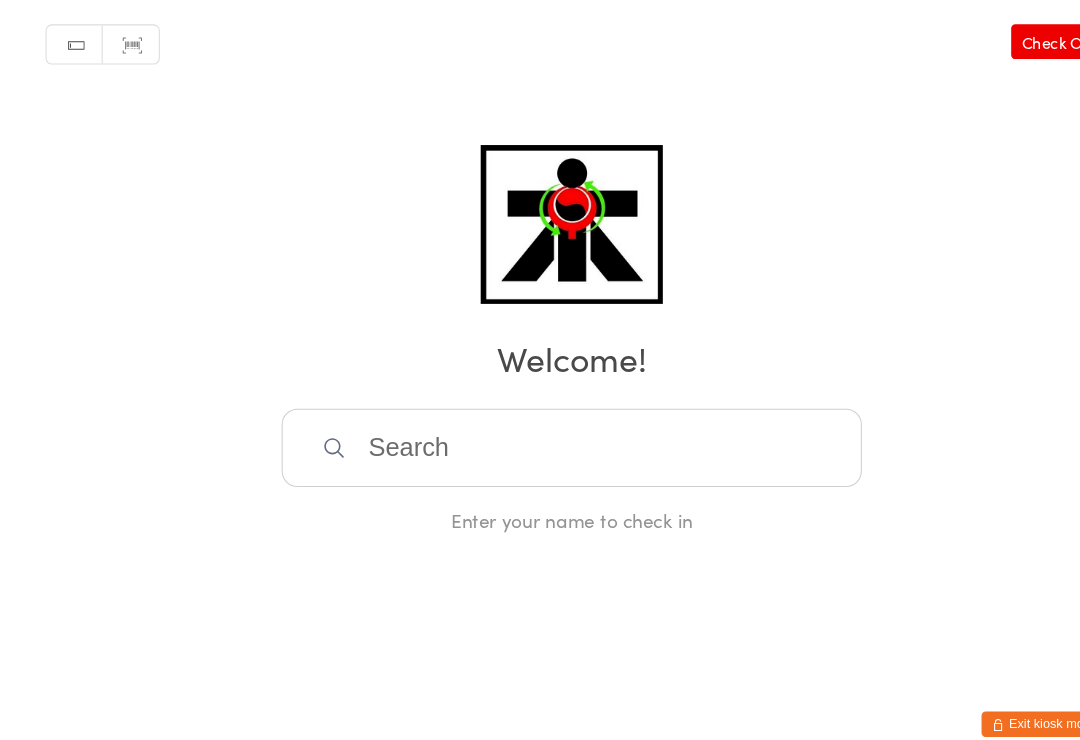 click on "Manual search Scanner input Check Out Welcome! Enter your name to check in" at bounding box center [540, 257] 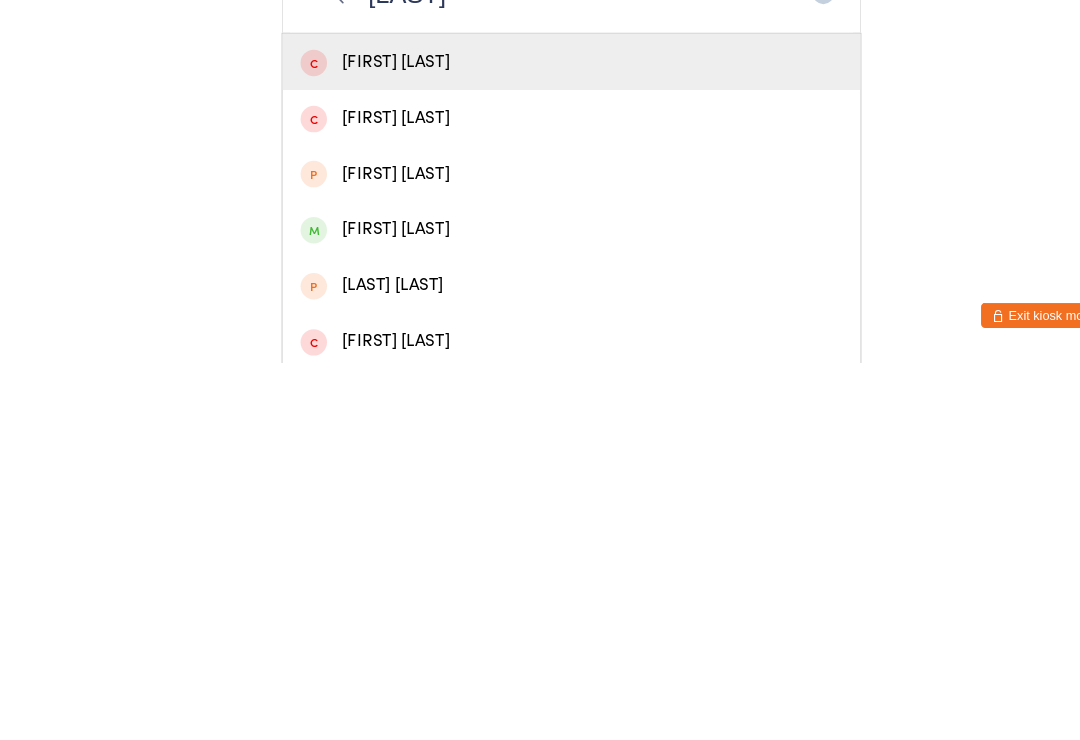 scroll, scrollTop: 205, scrollLeft: 0, axis: vertical 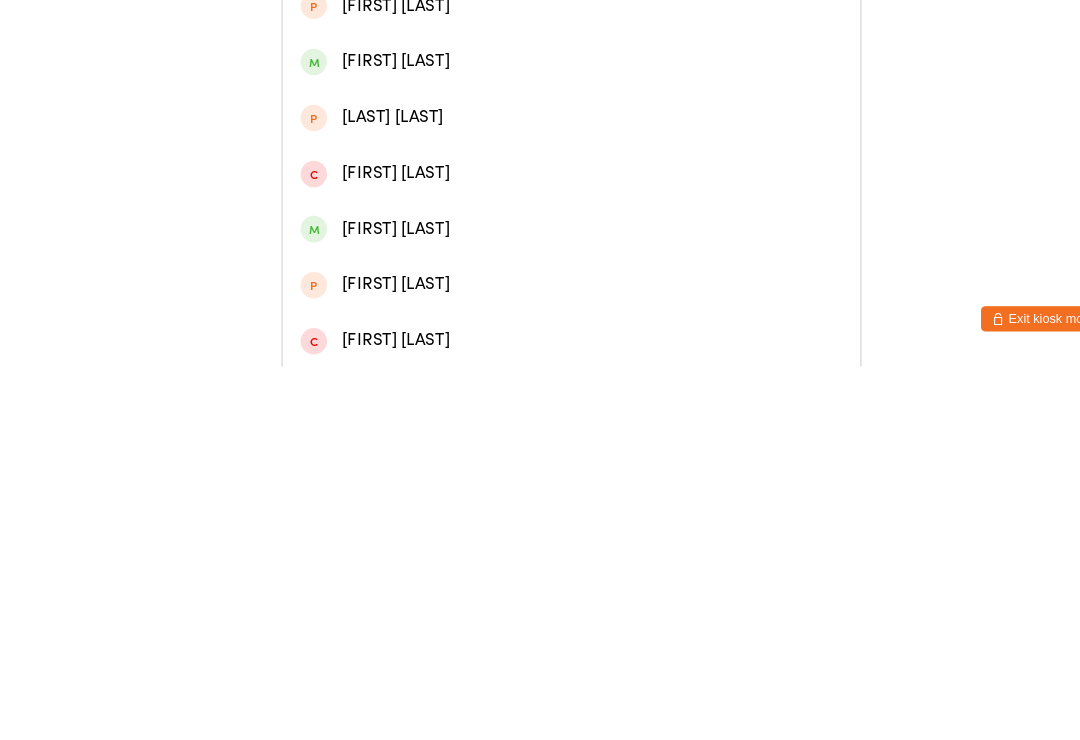 type on "[LAST]" 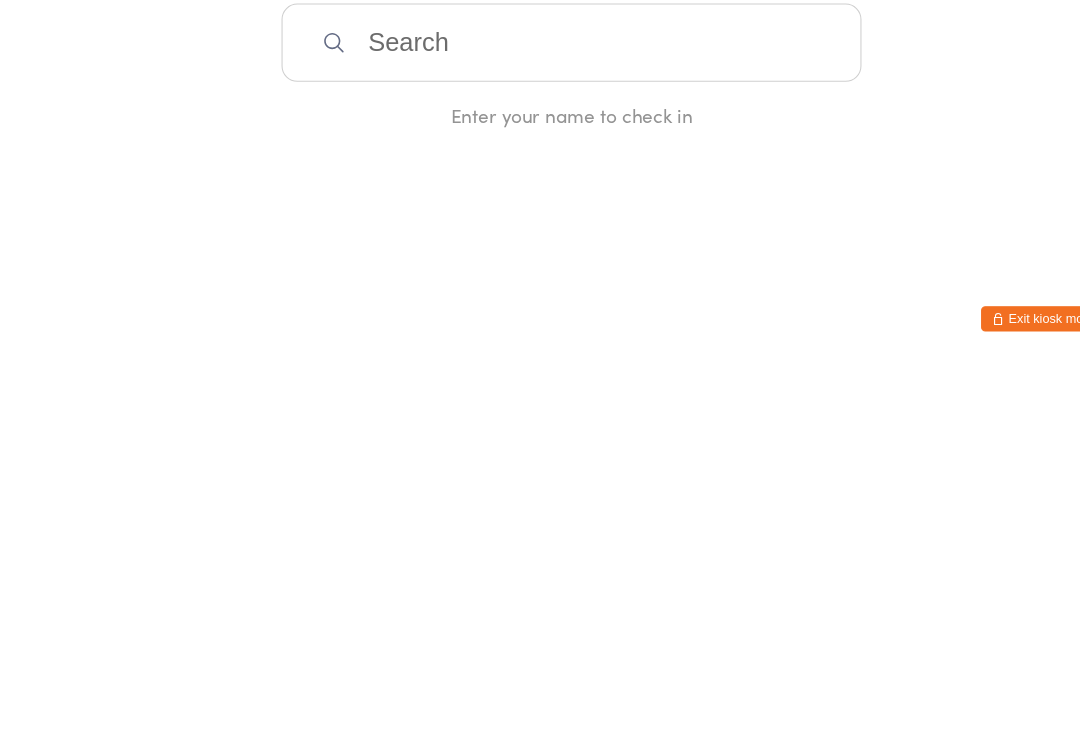 scroll, scrollTop: 0, scrollLeft: 0, axis: both 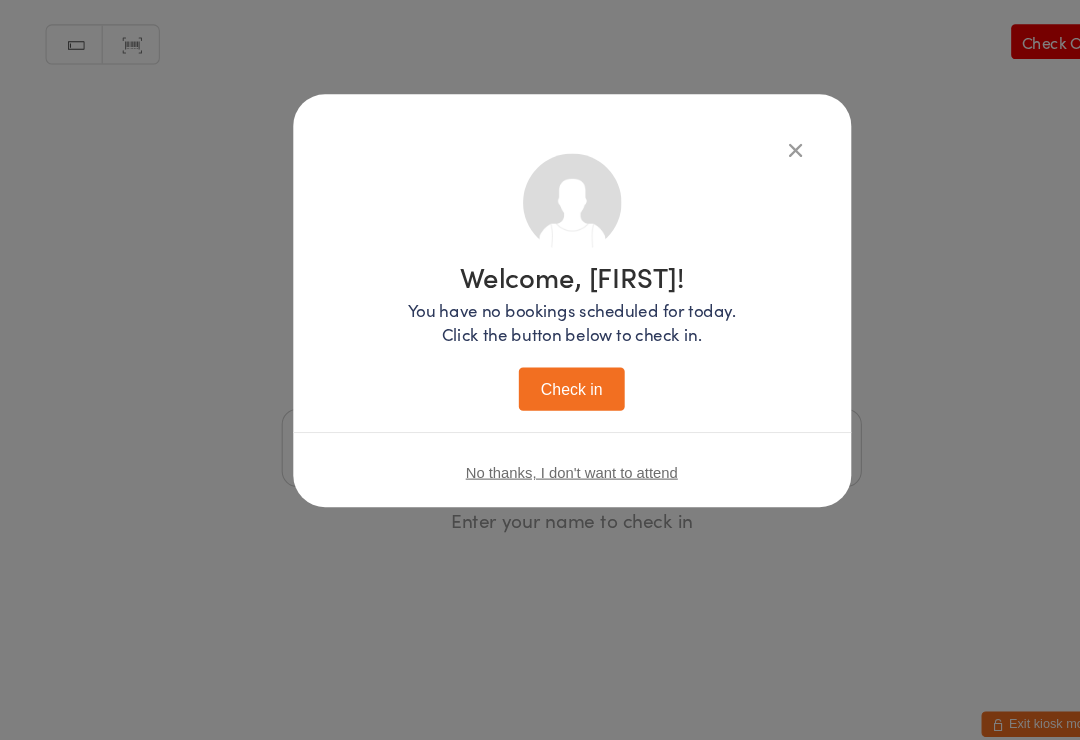 click on "Check in" at bounding box center (540, 378) 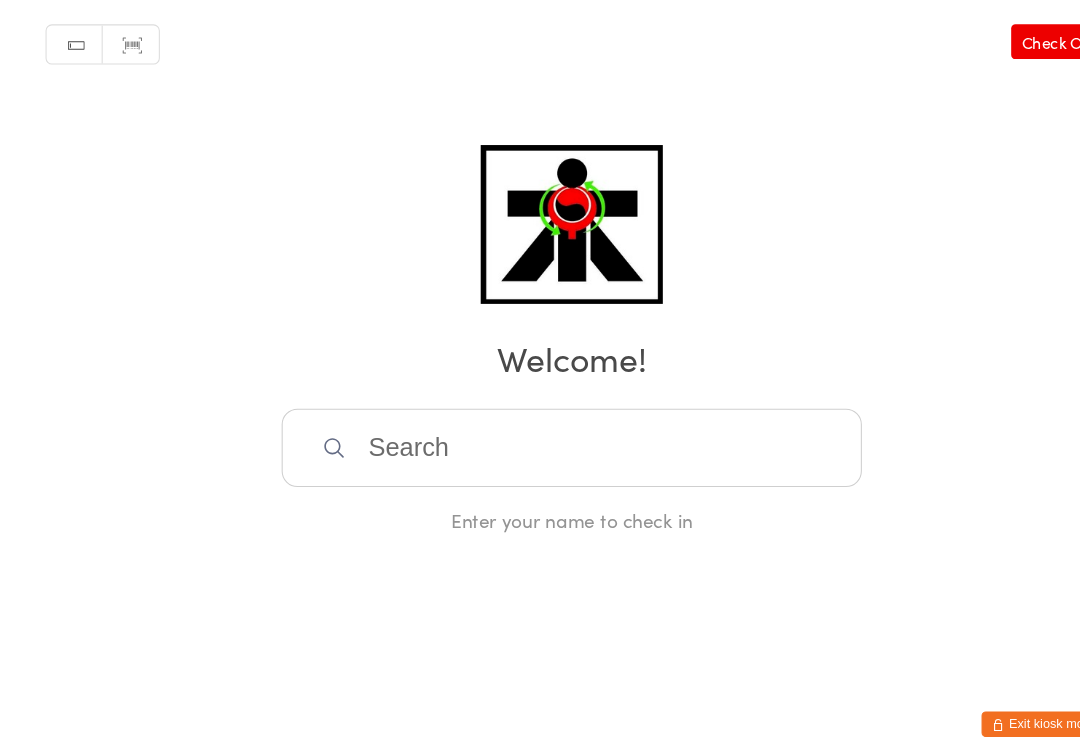 click at bounding box center [540, 434] 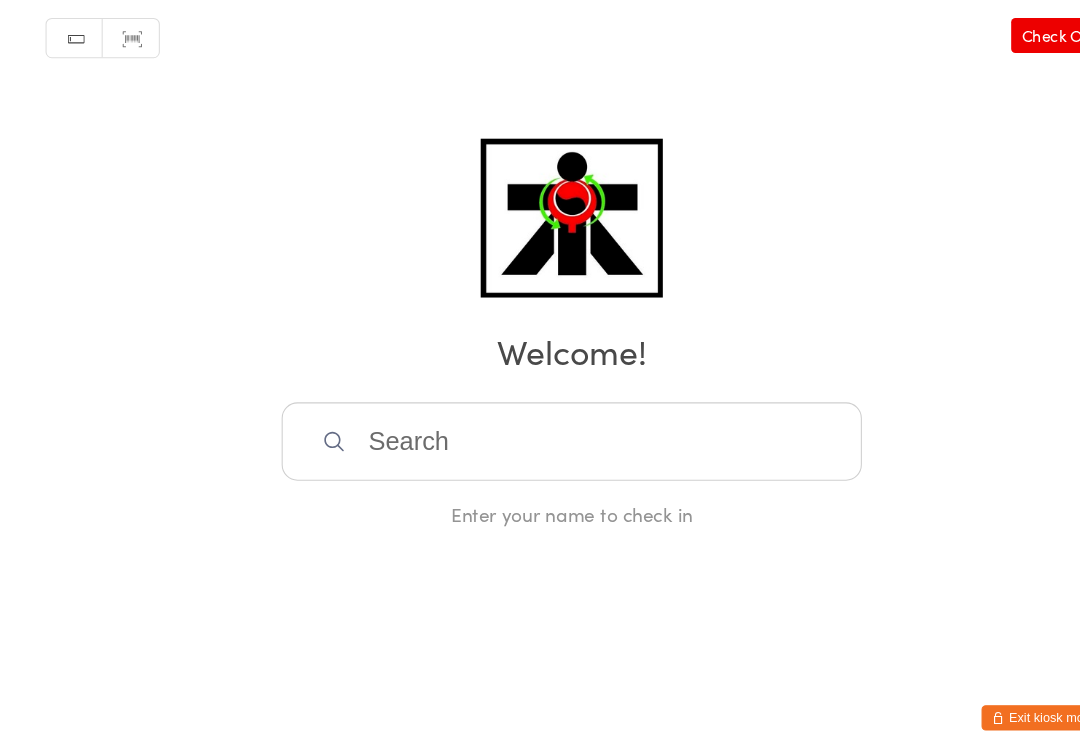 scroll, scrollTop: 0, scrollLeft: 0, axis: both 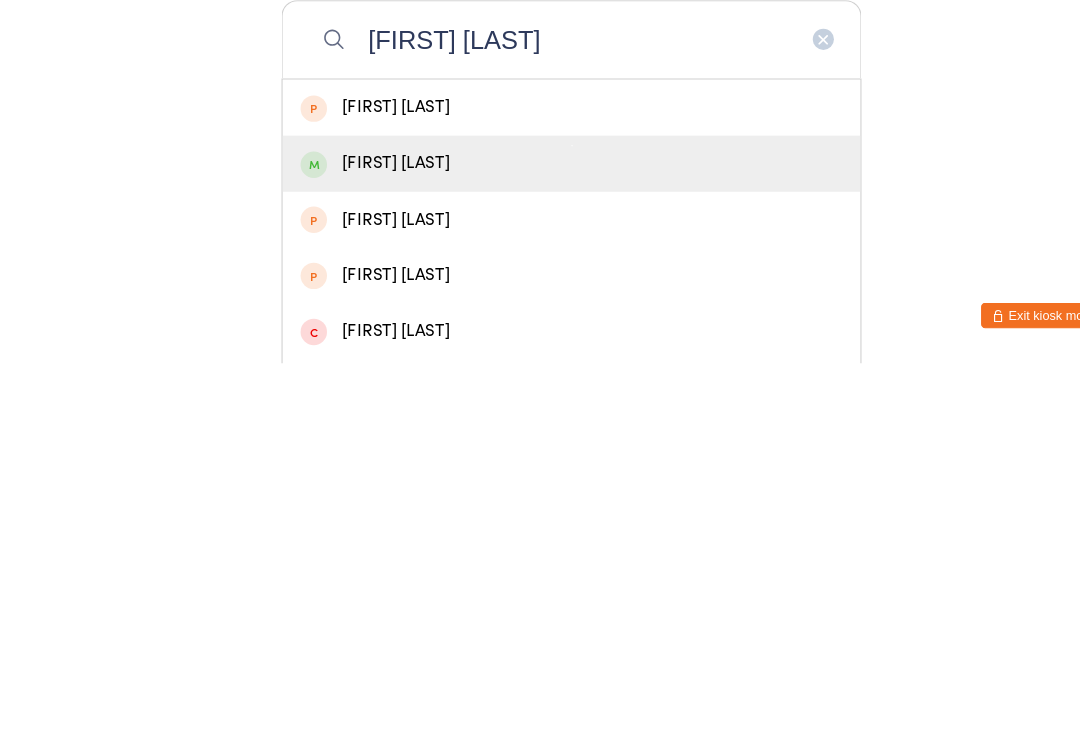 type on "[FIRST] [LAST]" 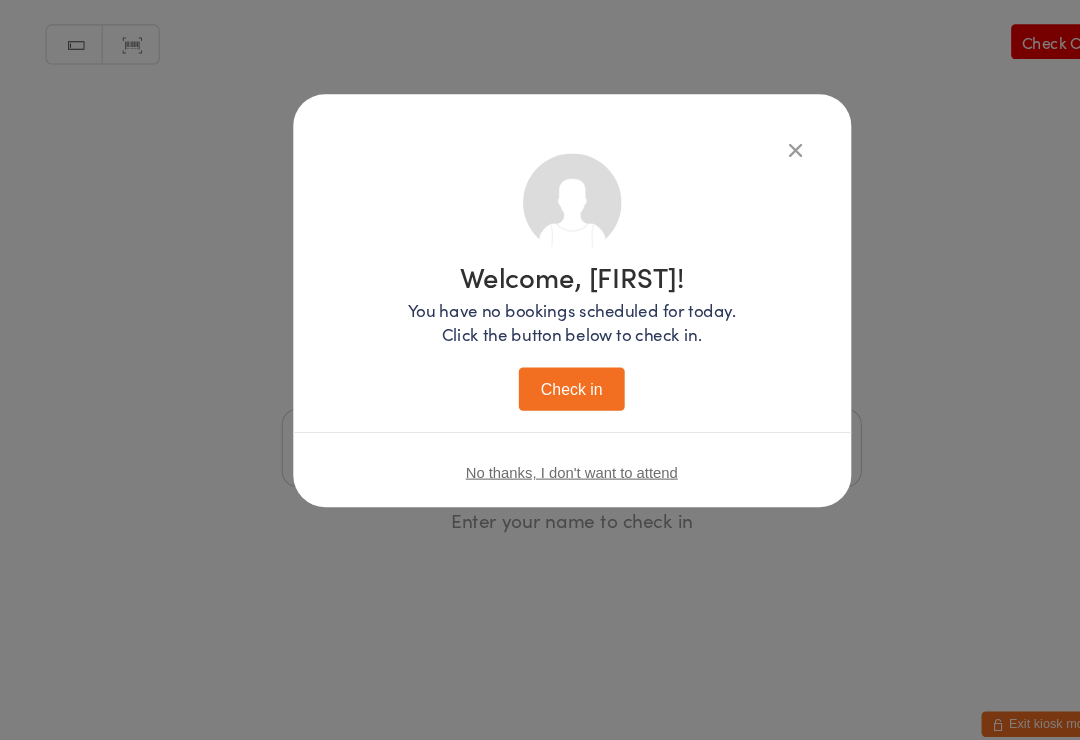 click on "Check in" at bounding box center [540, 378] 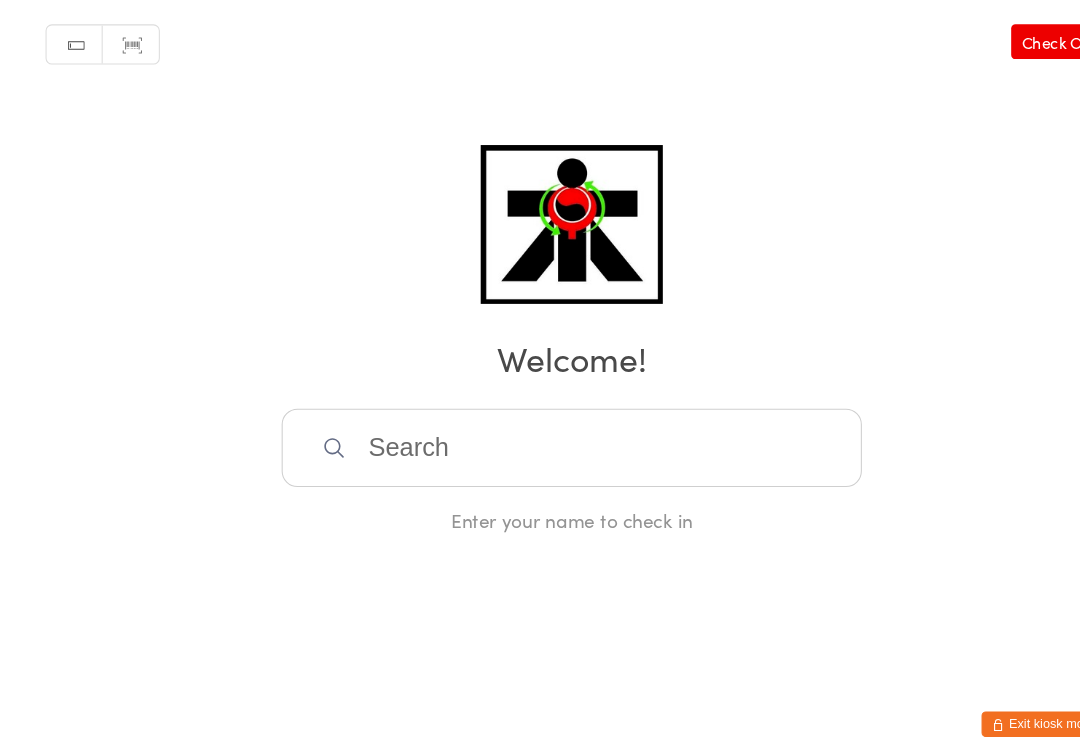 click at bounding box center (540, 434) 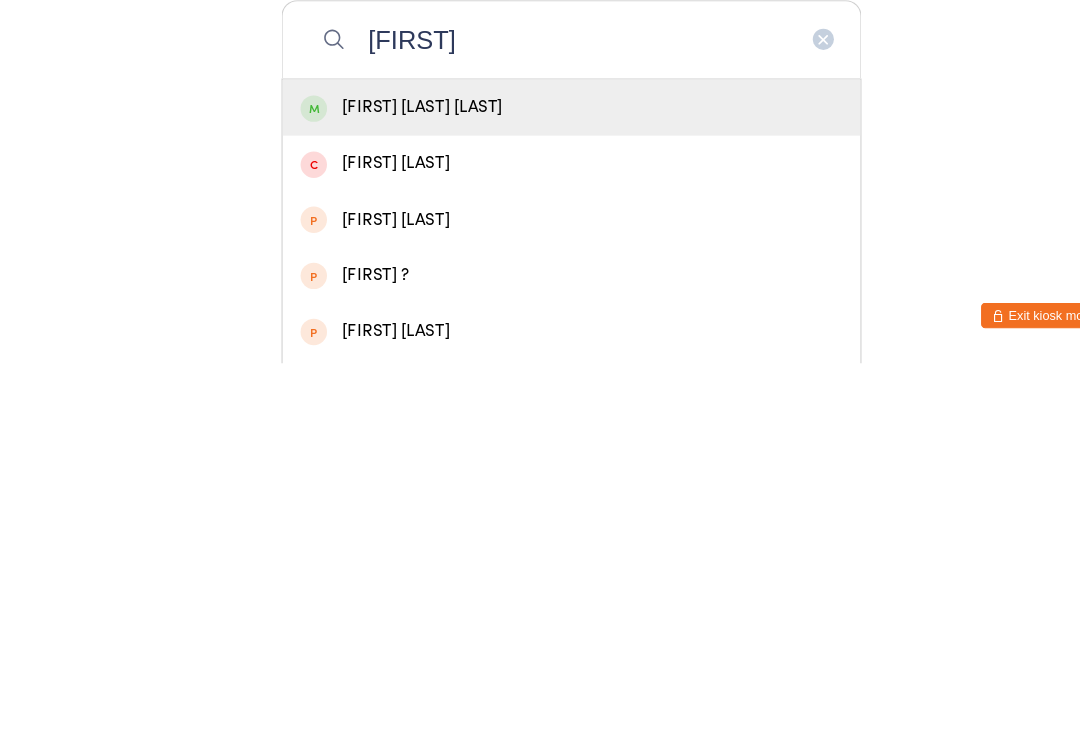 type on "[FIRST]" 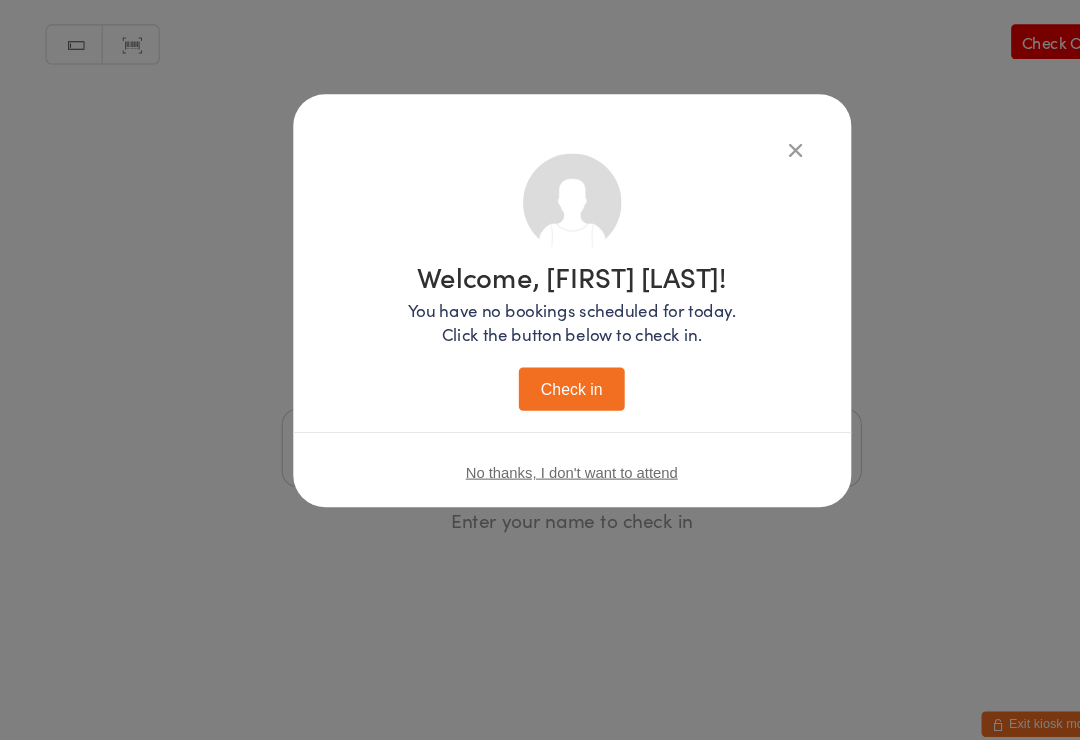 click on "Check in" at bounding box center (540, 378) 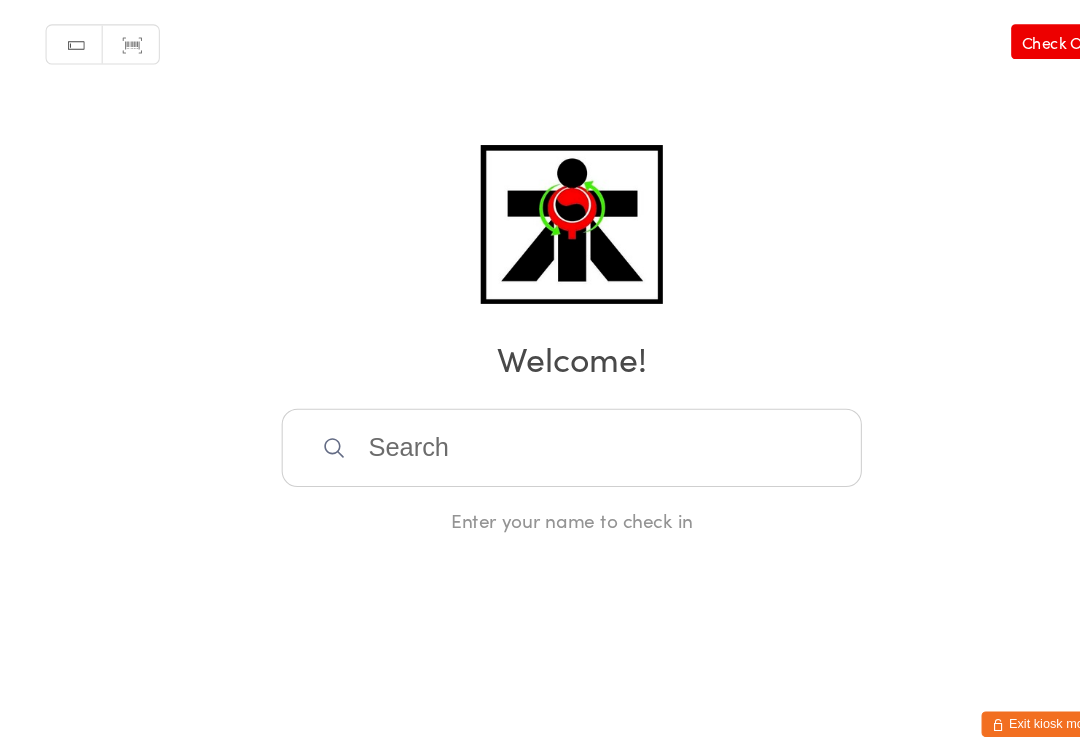 click at bounding box center (540, 434) 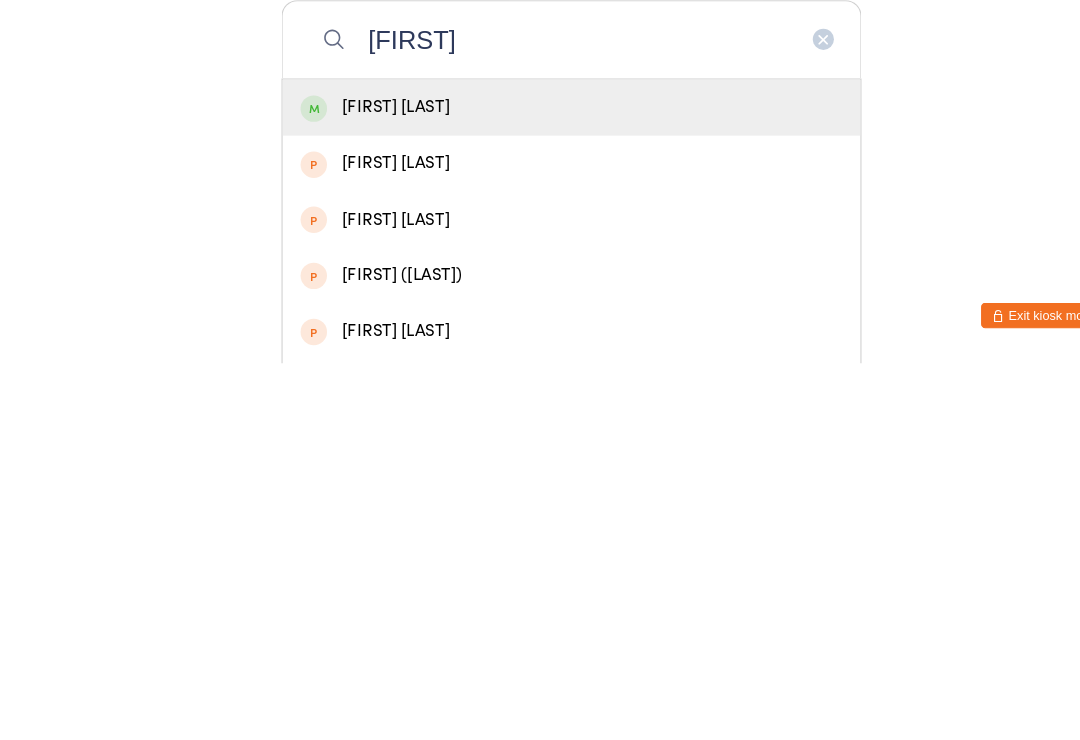 type on "[FIRST]" 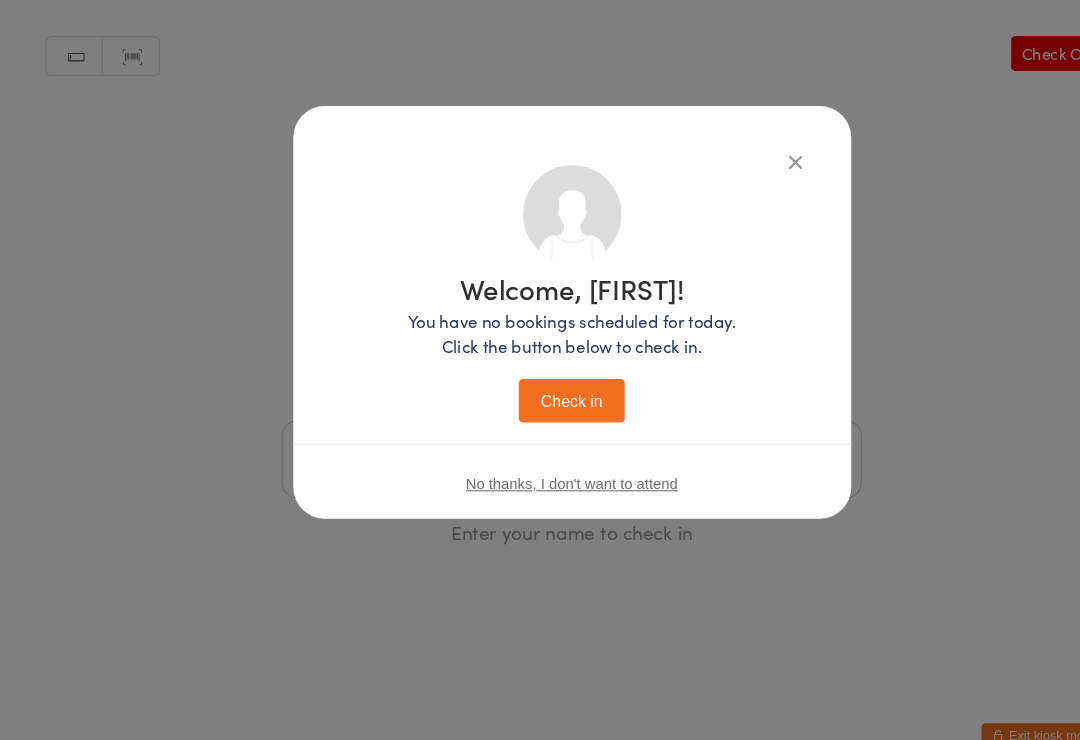 click on "Check in" at bounding box center [540, 378] 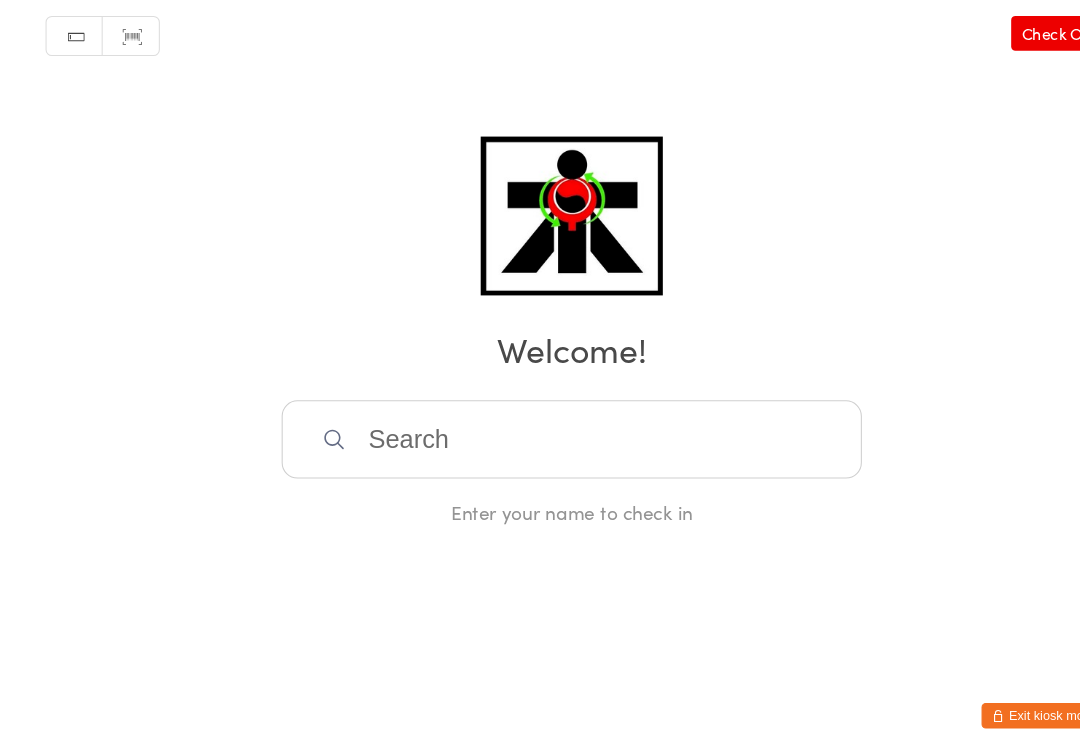 click at bounding box center [540, 434] 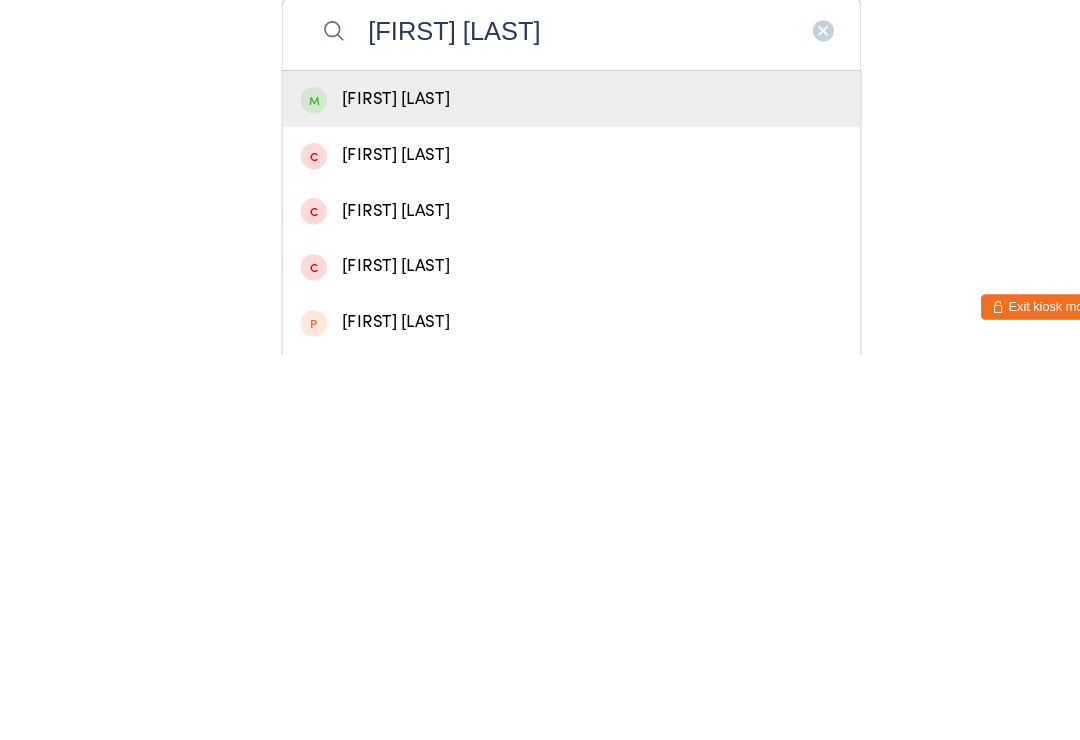 type on "[FIRST] [LAST]" 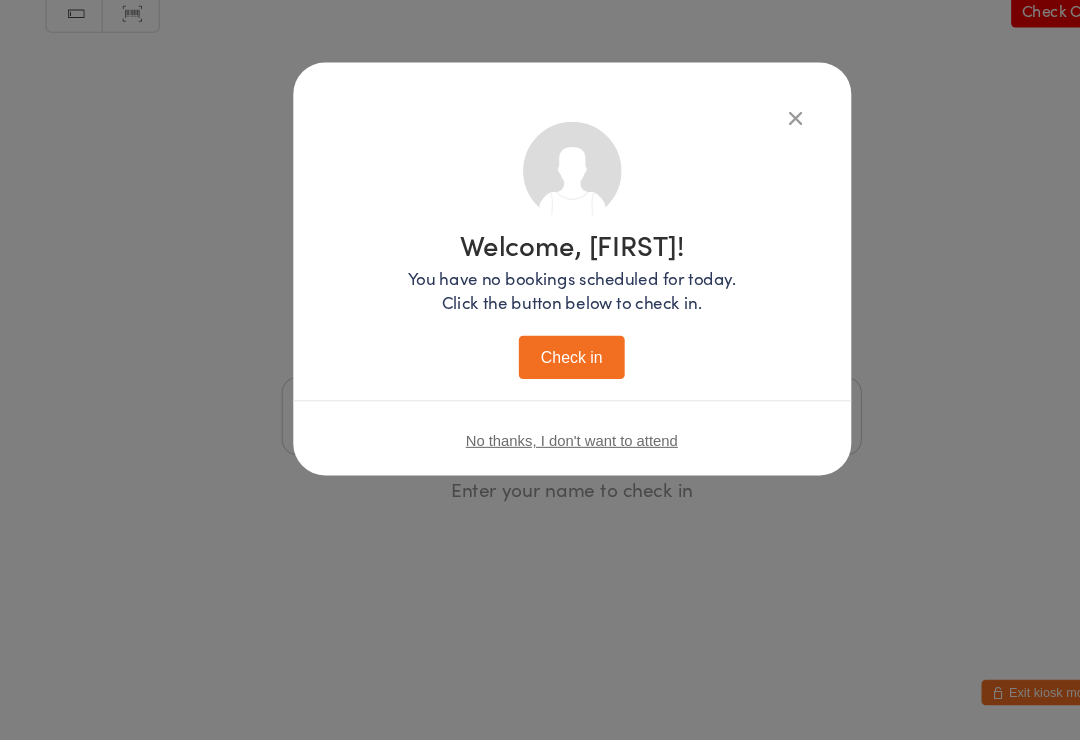 click on "Check in" at bounding box center [540, 378] 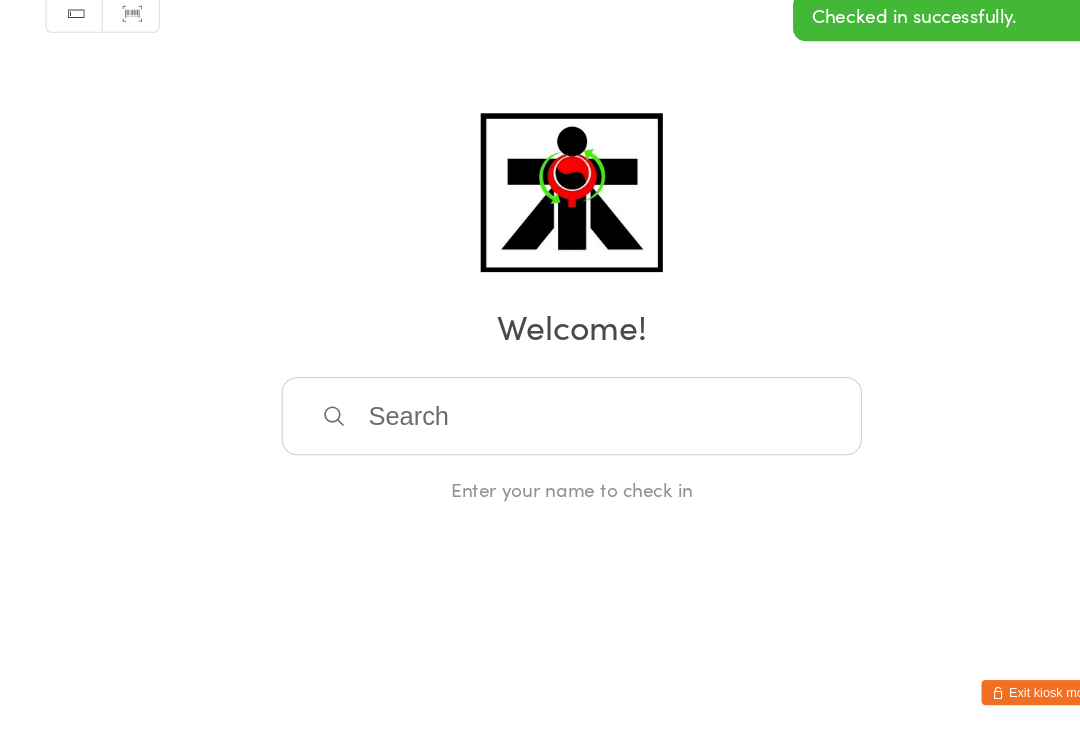 click at bounding box center (540, 434) 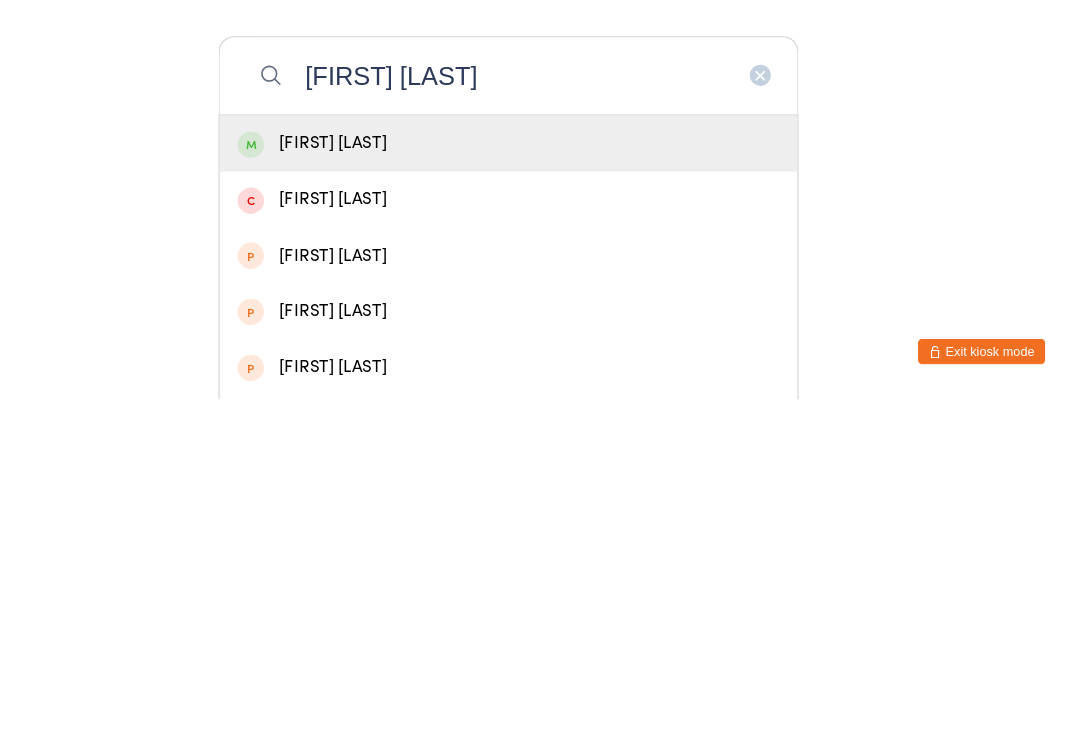 type on "[FIRST] [LAST]" 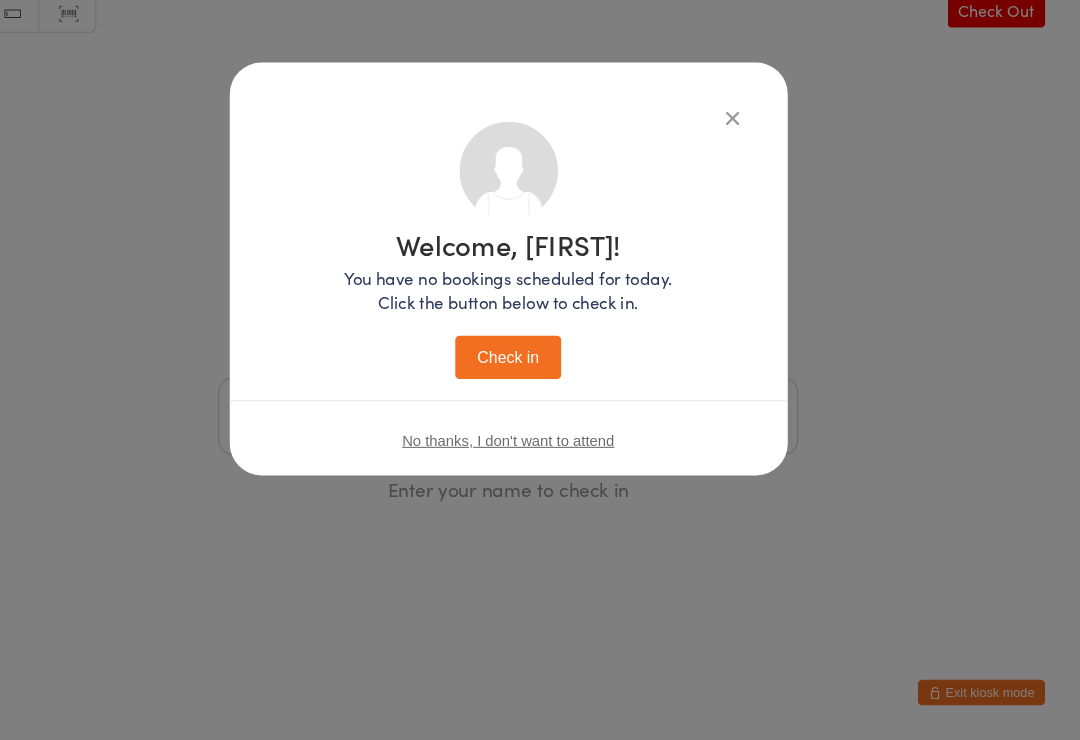 click on "Check in" at bounding box center [540, 378] 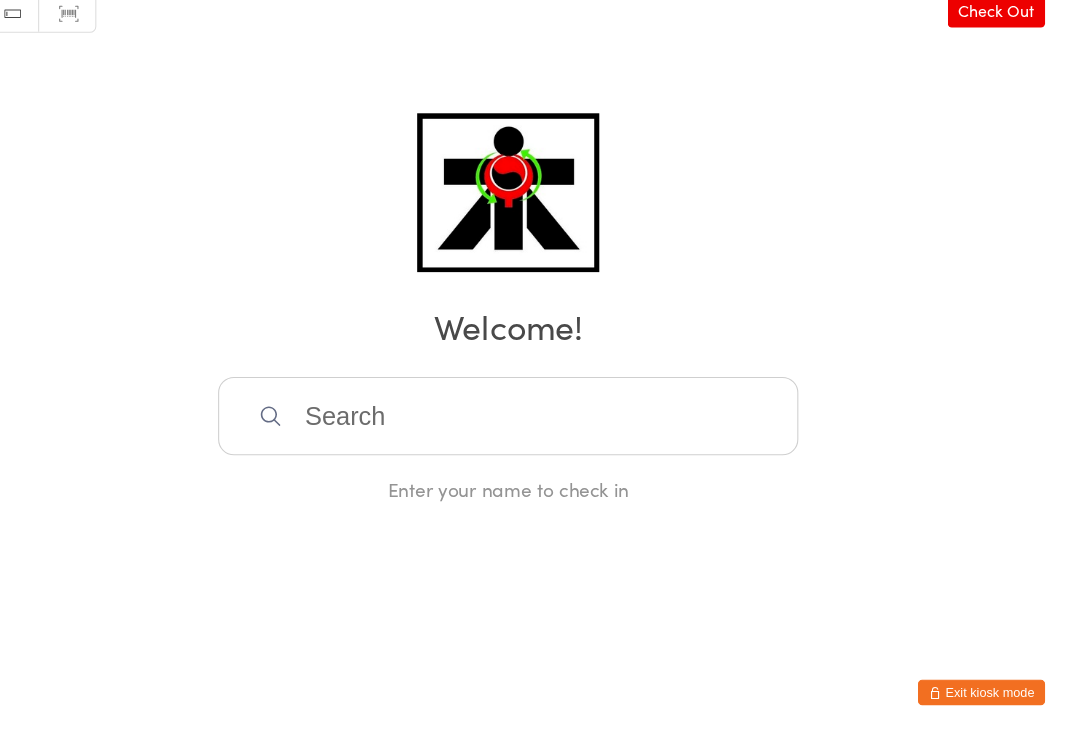 click at bounding box center [540, 434] 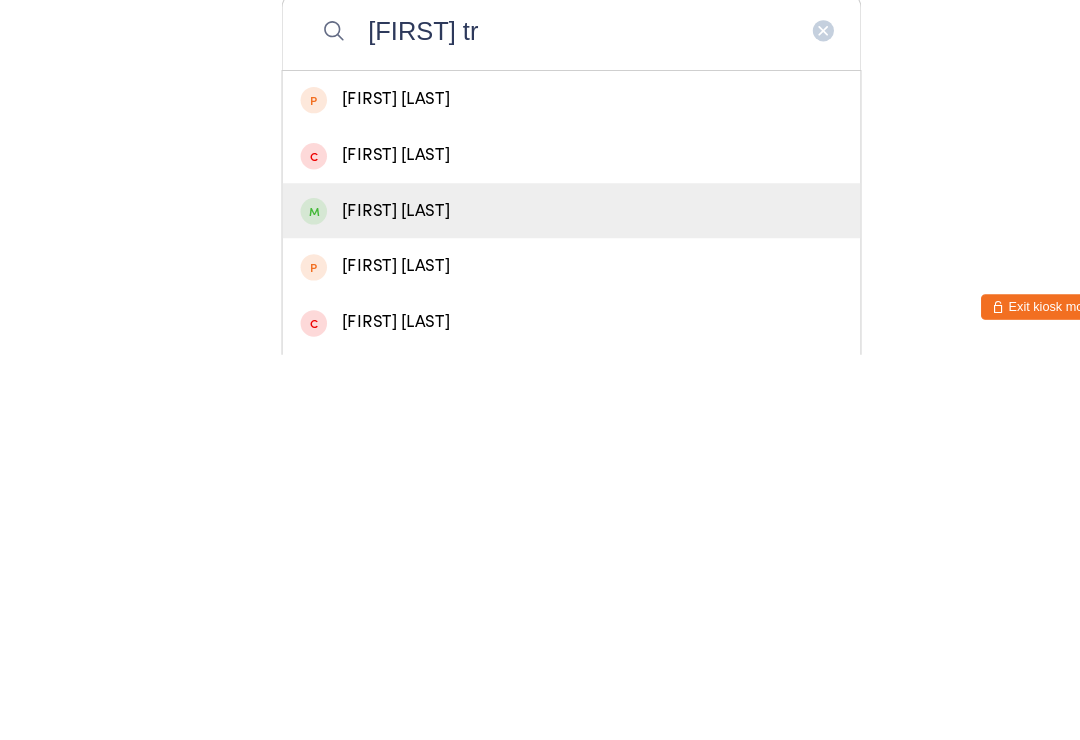 type on "[FIRST] tr" 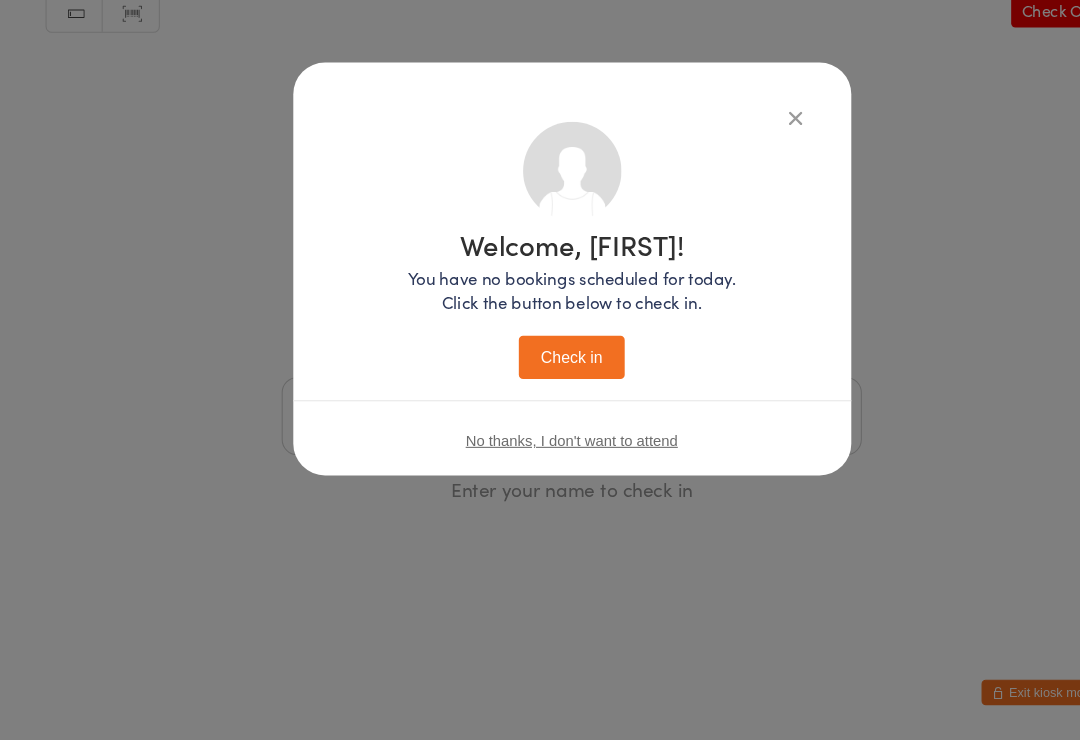 click on "Check in" at bounding box center (540, 378) 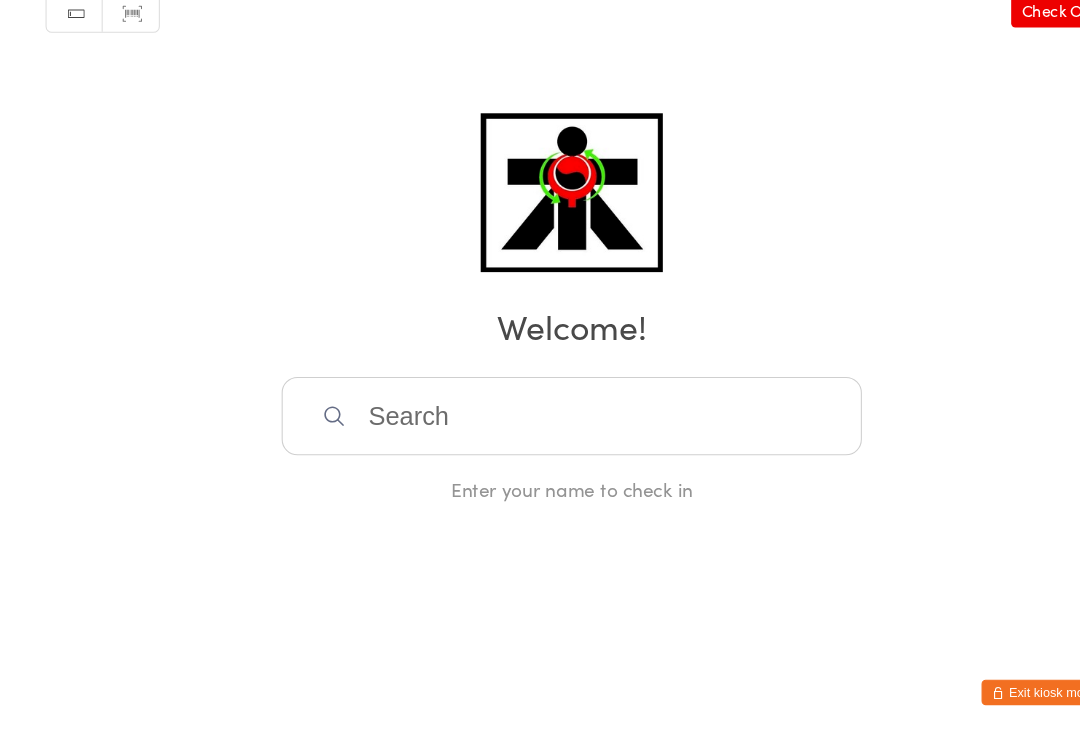 click at bounding box center (540, 434) 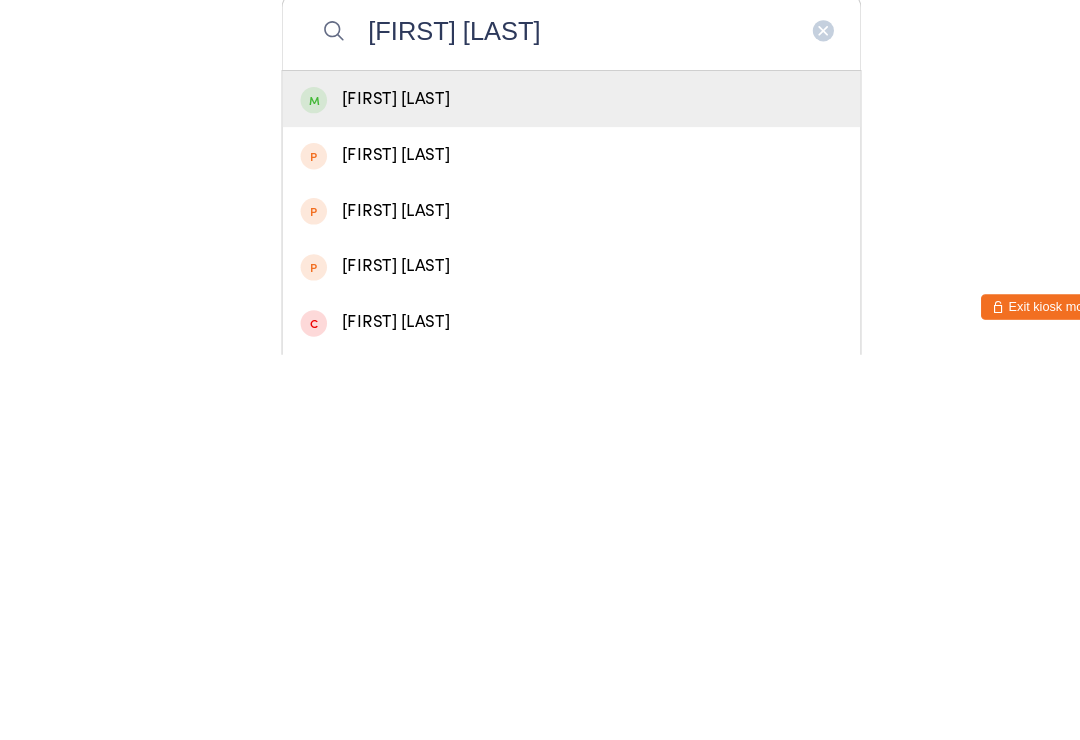 type on "[FIRST] [LAST]" 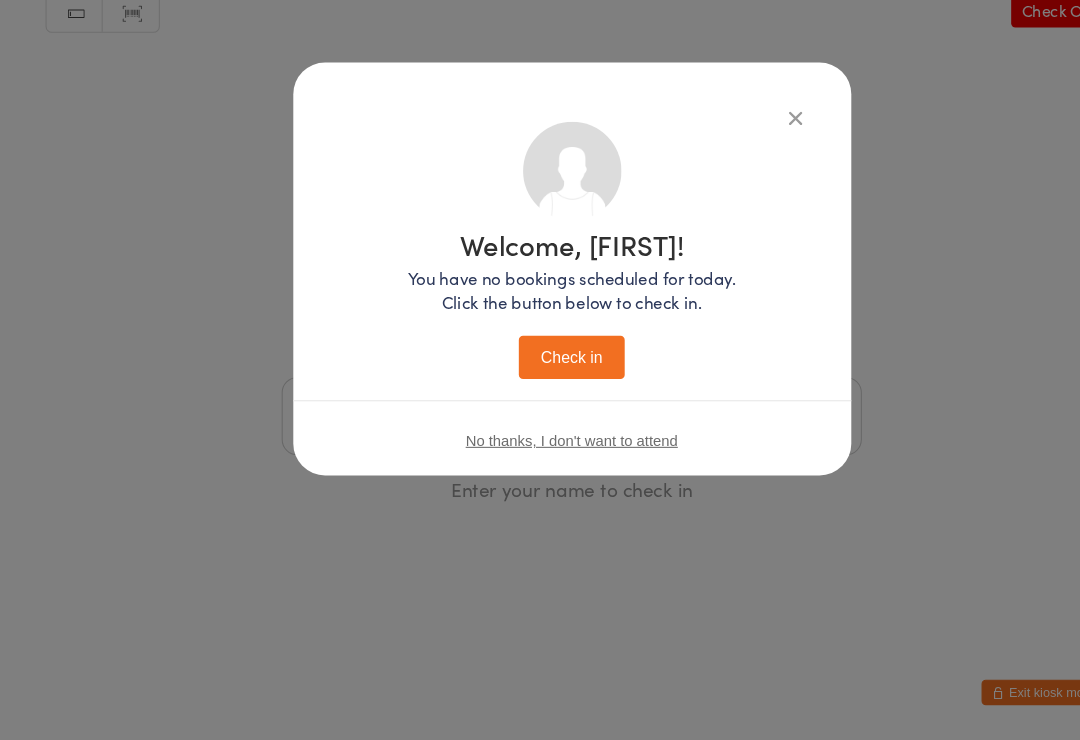 click on "Check in" at bounding box center [540, 378] 